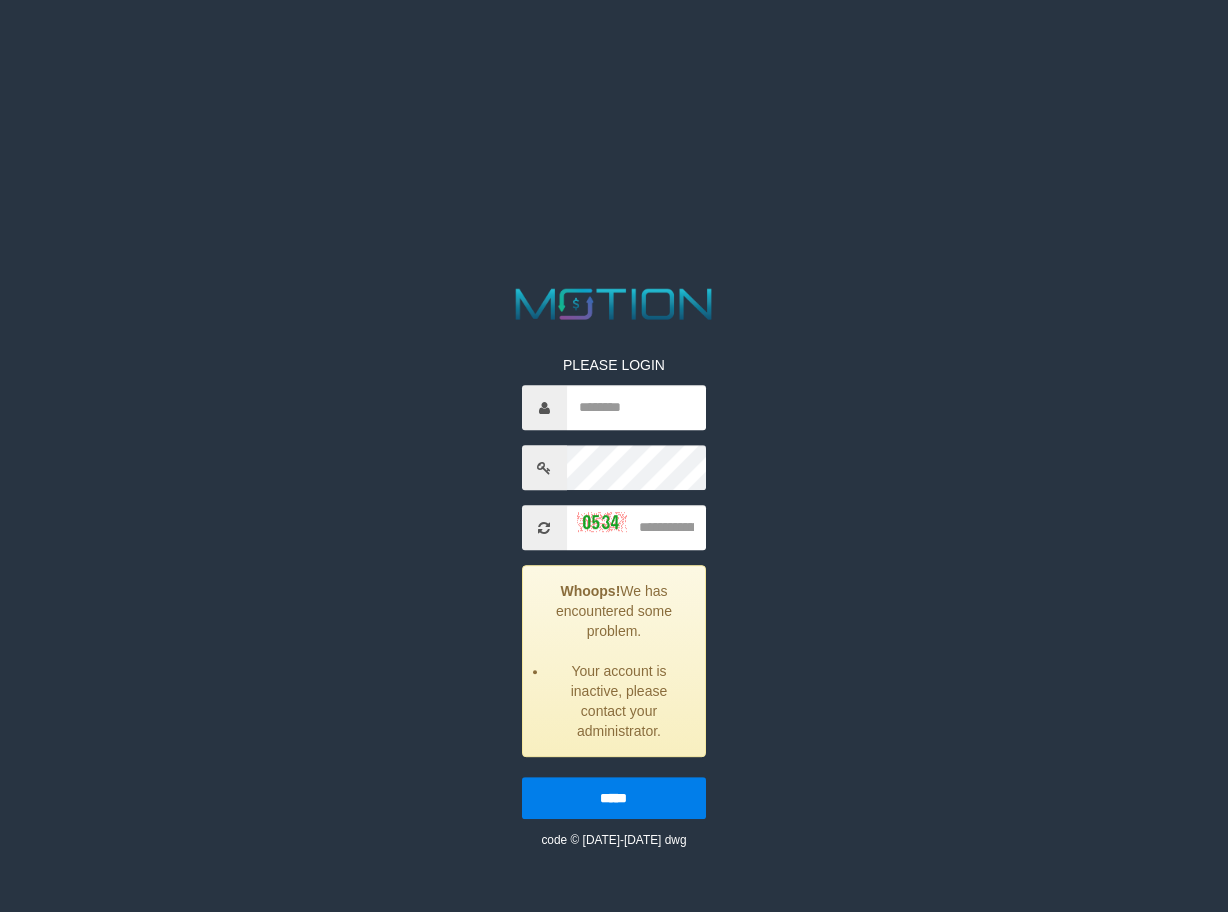 scroll, scrollTop: 0, scrollLeft: 0, axis: both 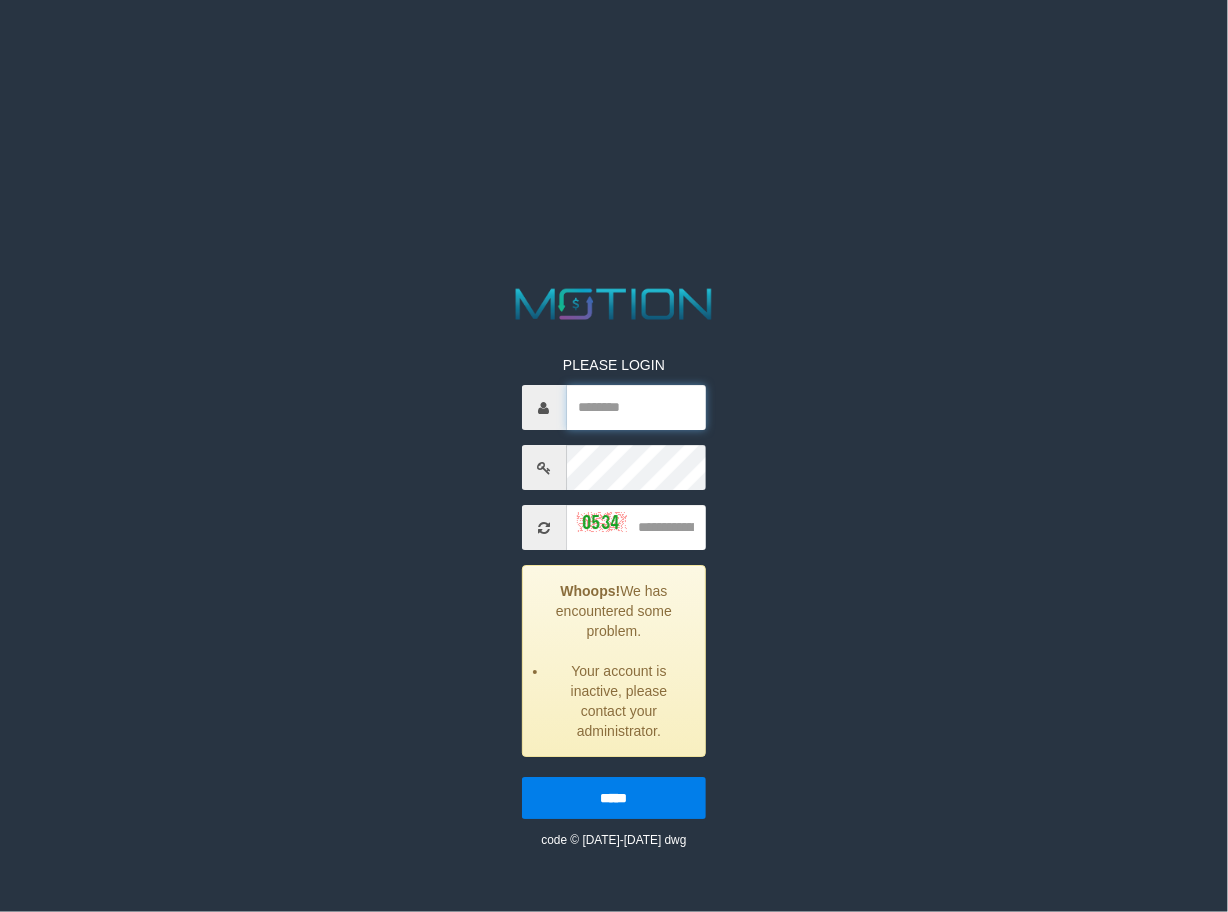 click at bounding box center (637, 408) 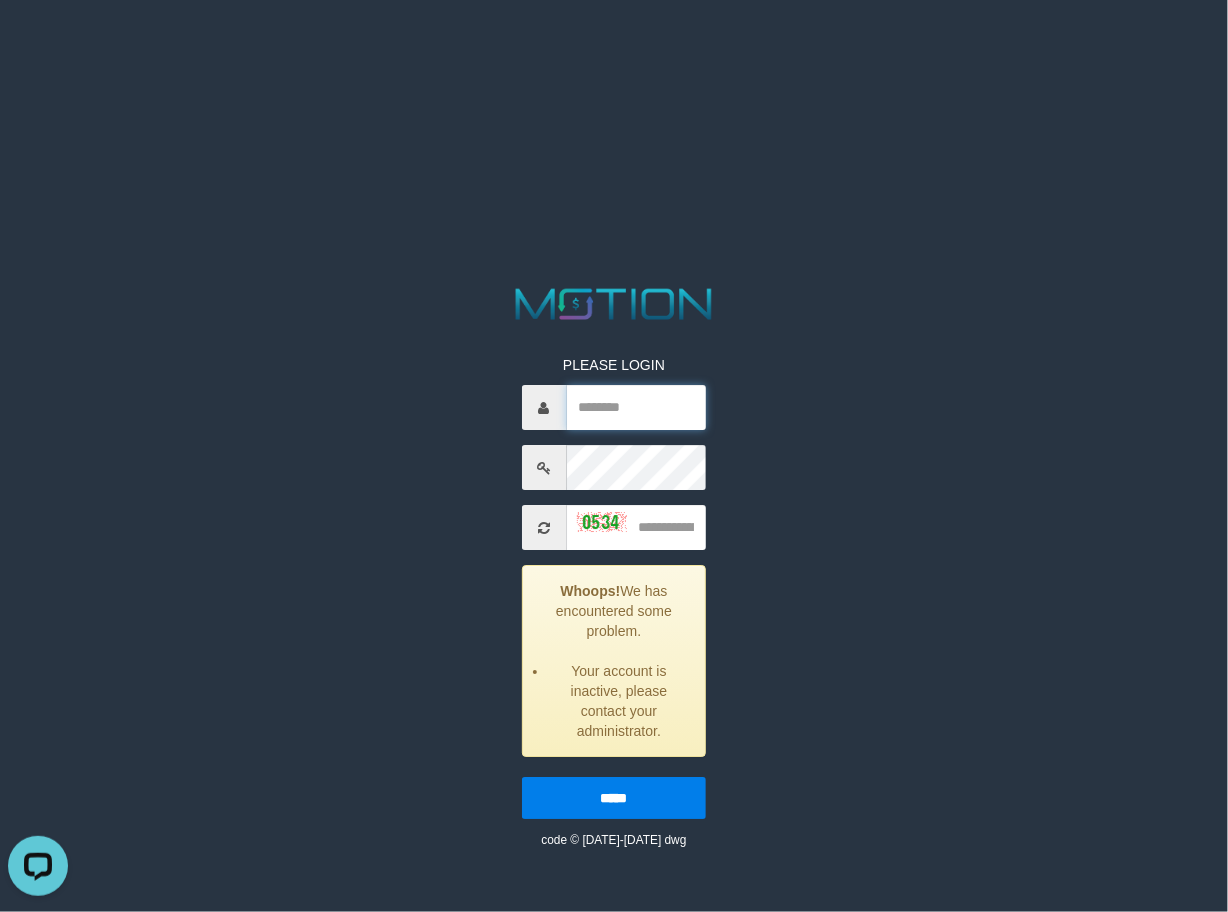 scroll, scrollTop: 0, scrollLeft: 0, axis: both 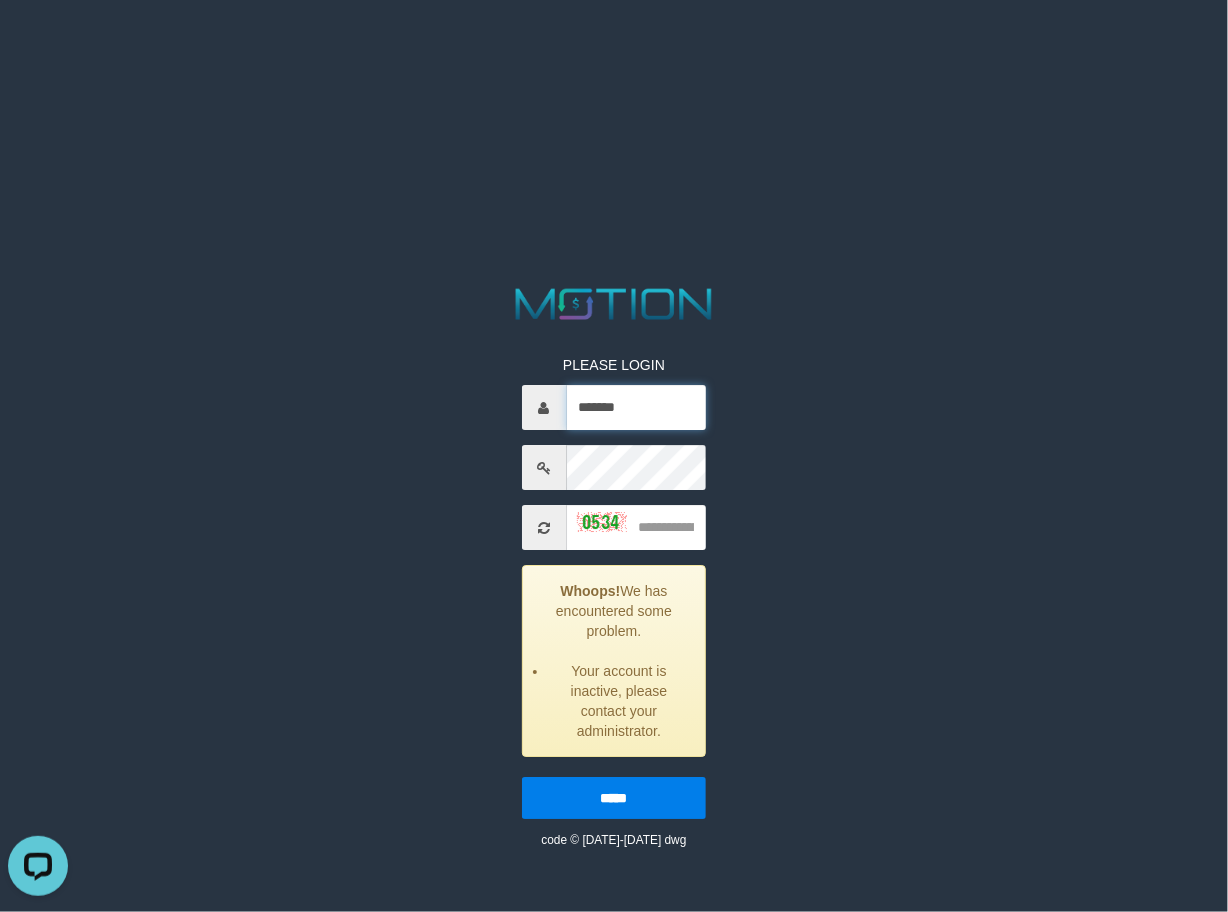 type on "*******" 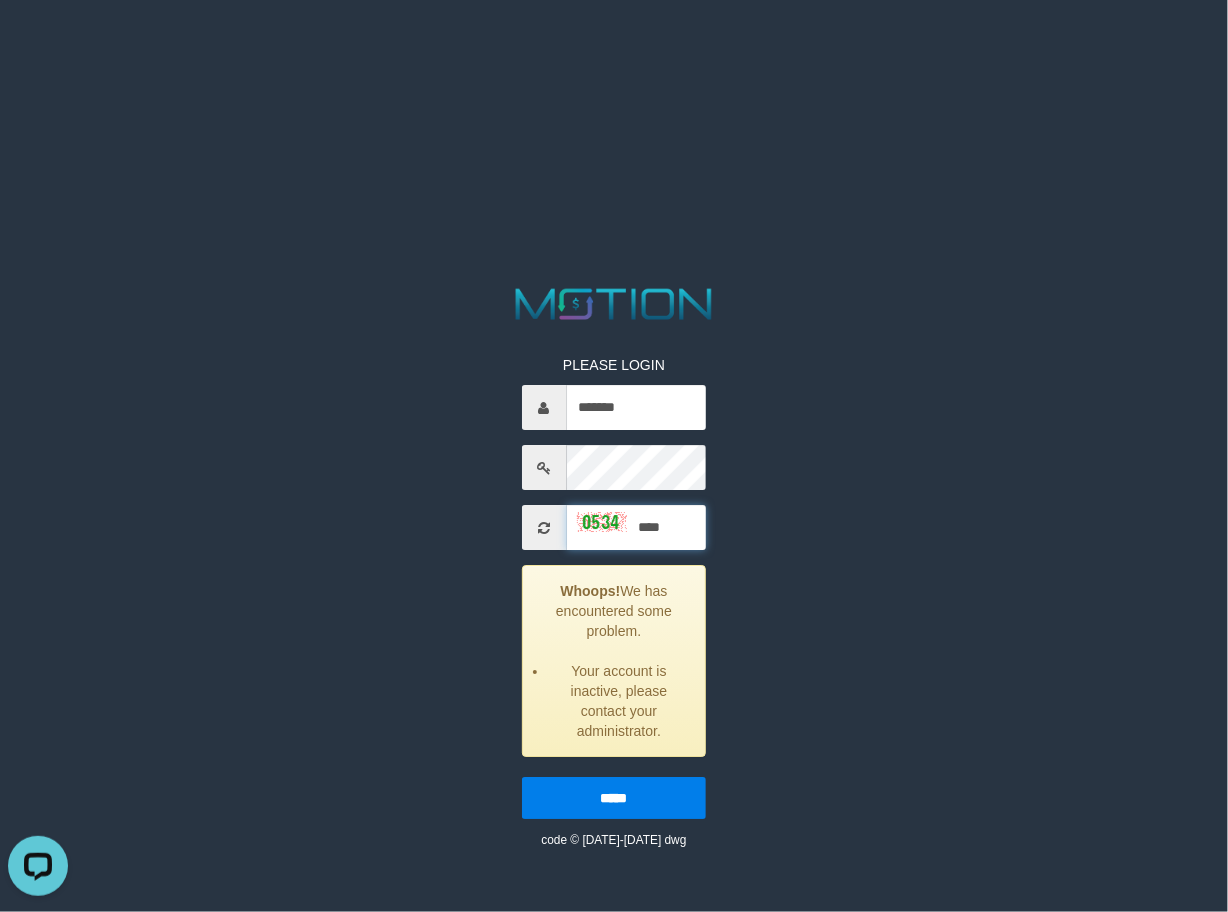 type on "****" 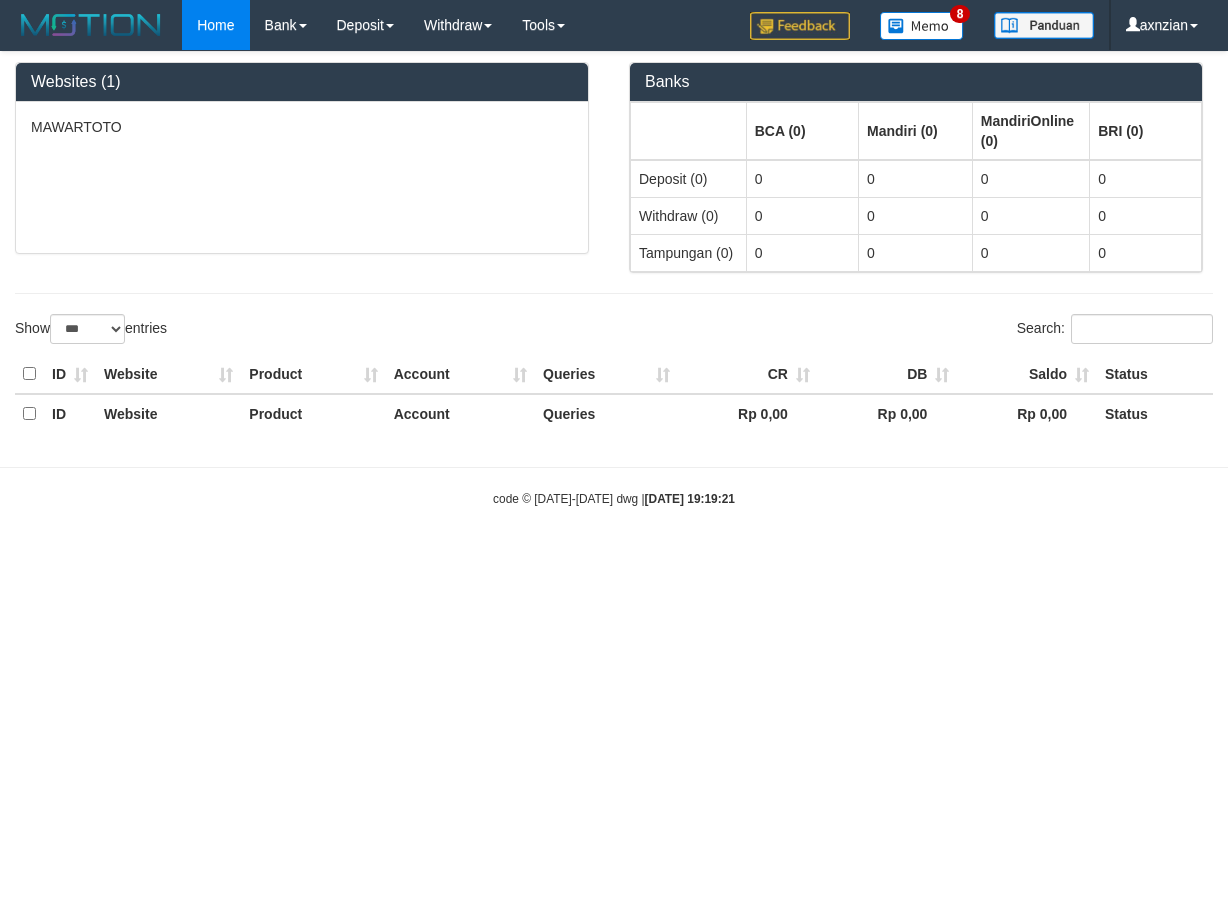 select on "***" 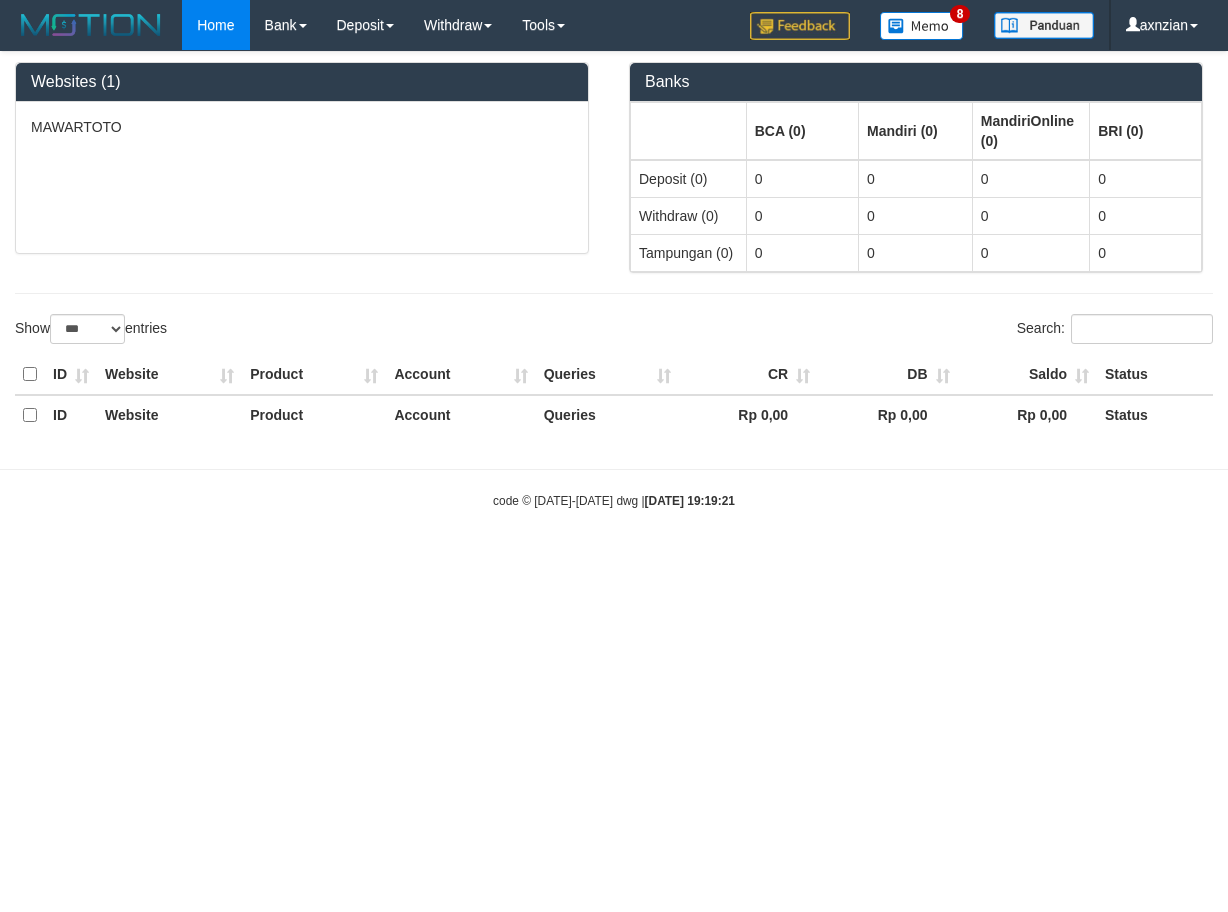 scroll, scrollTop: 0, scrollLeft: 0, axis: both 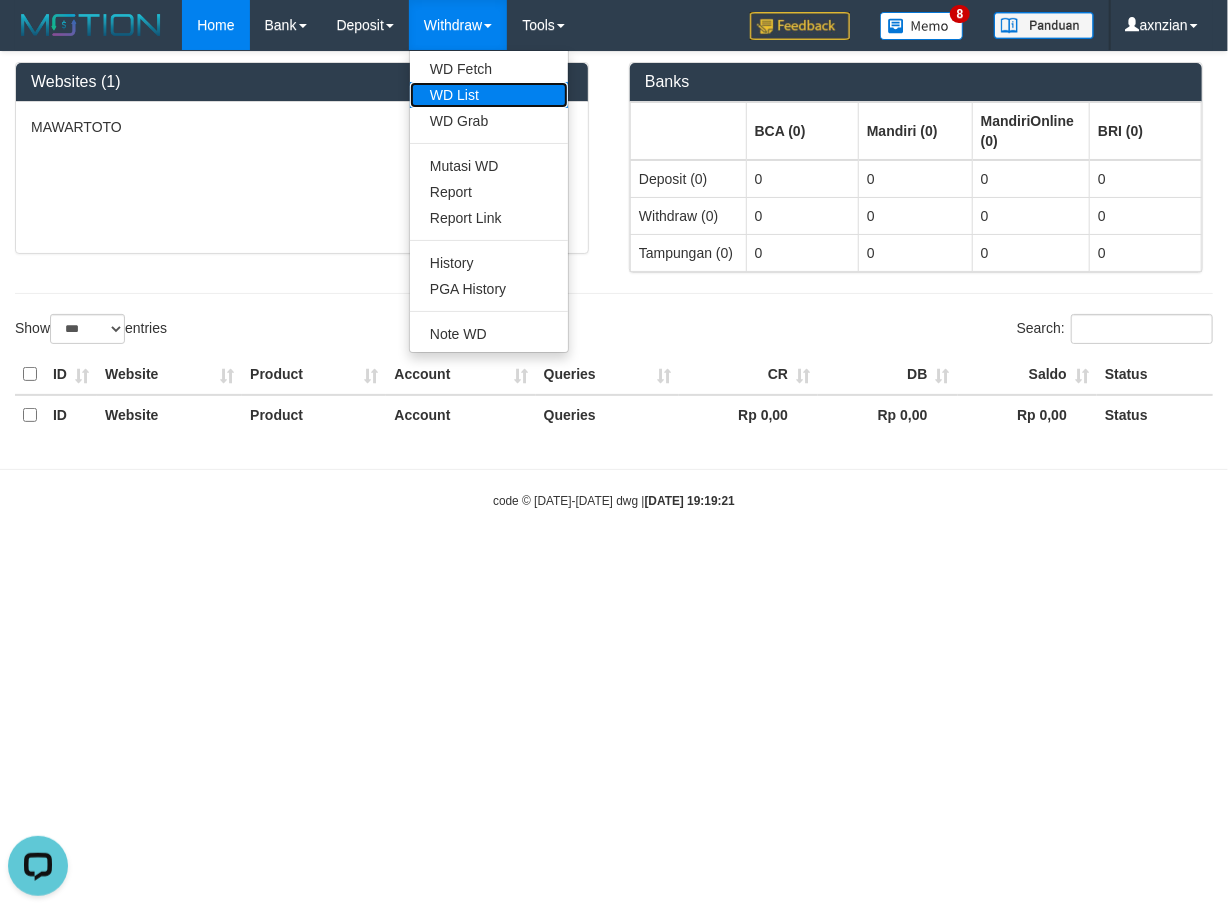 click on "WD List" at bounding box center (489, 95) 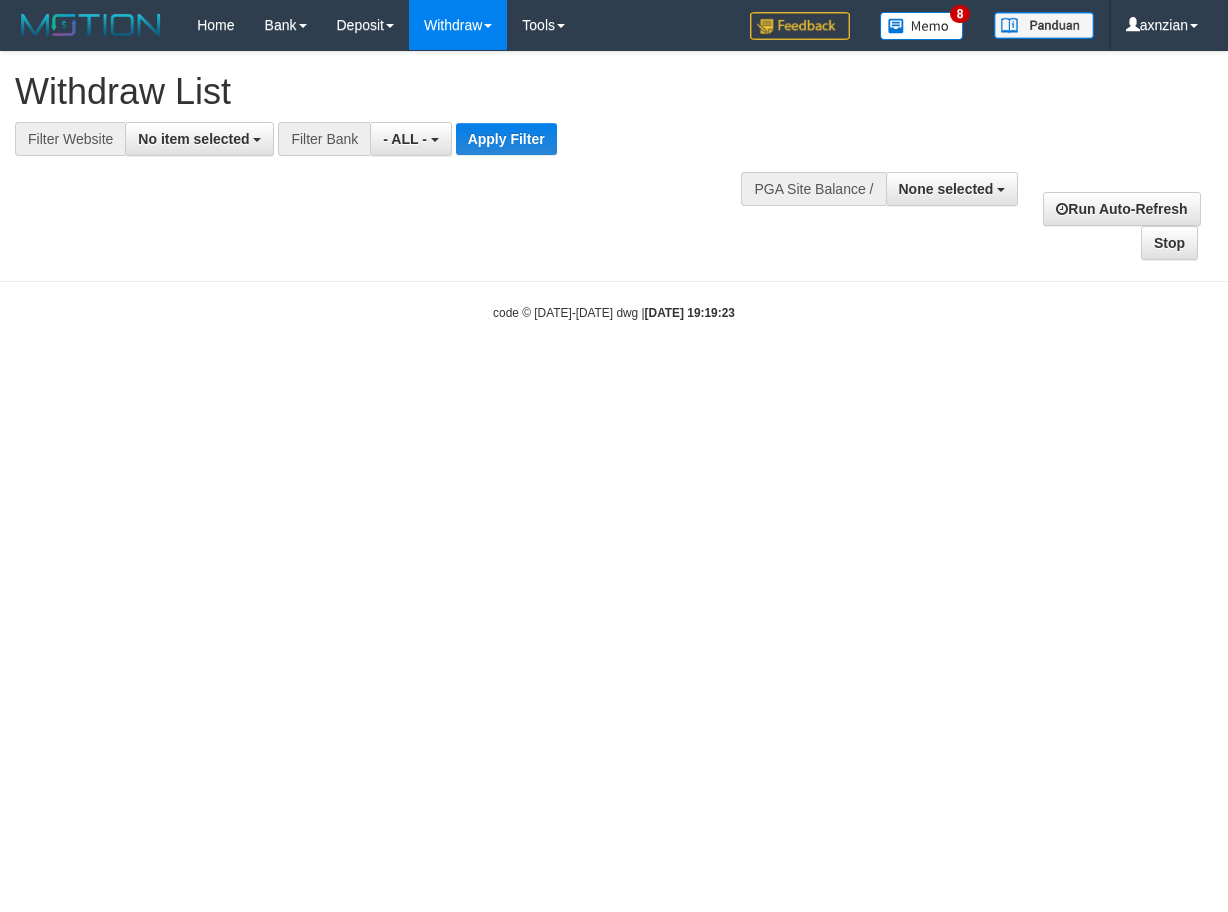 select 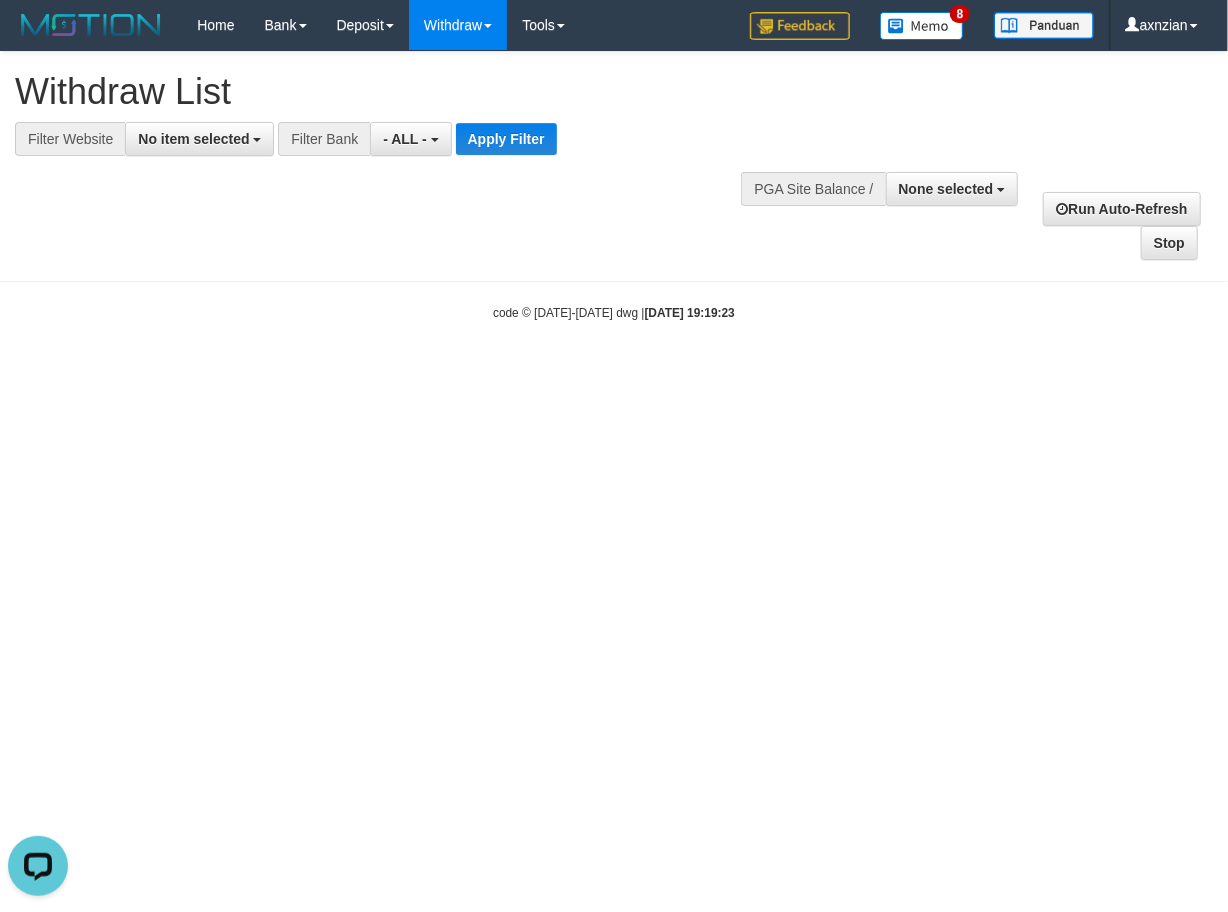 scroll, scrollTop: 0, scrollLeft: 0, axis: both 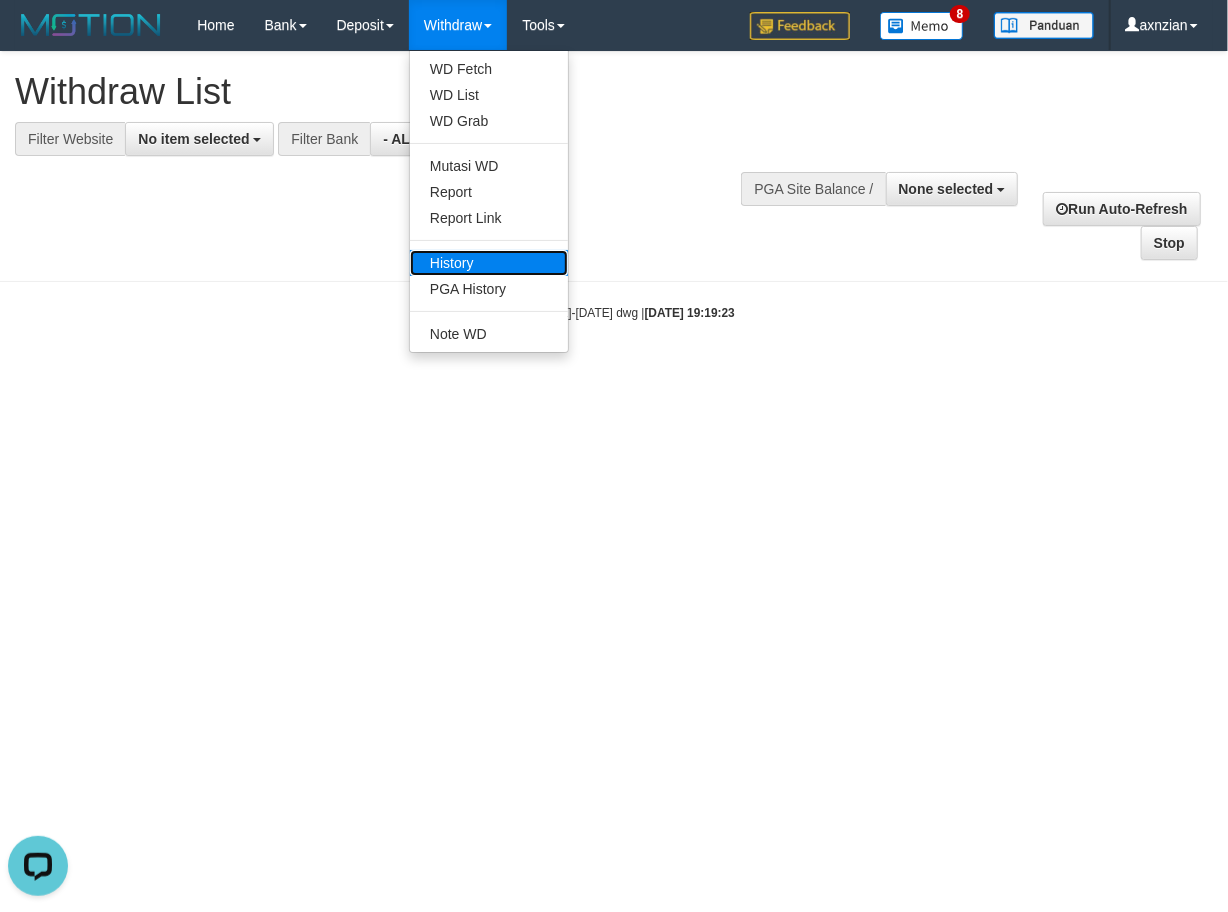 click on "History" at bounding box center [489, 263] 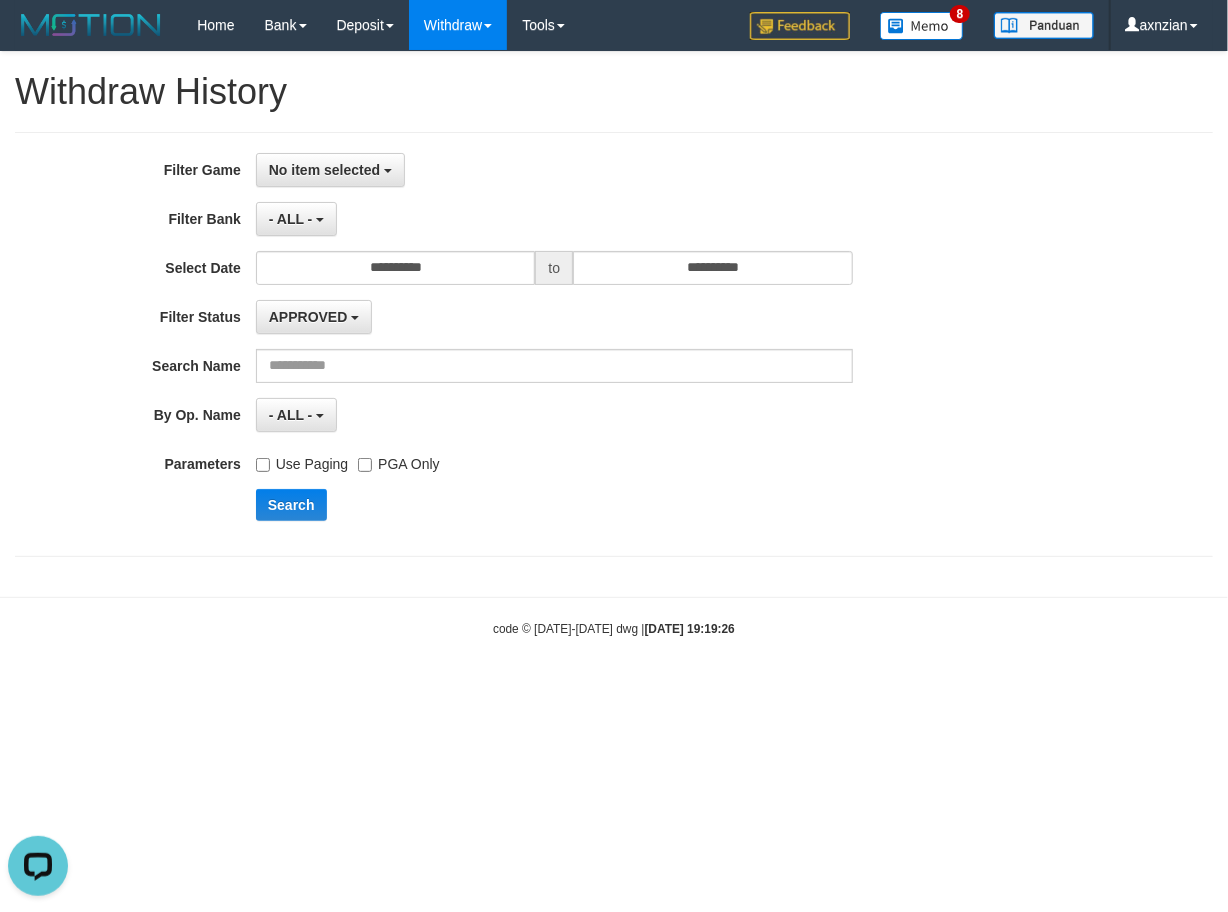 scroll, scrollTop: 0, scrollLeft: 0, axis: both 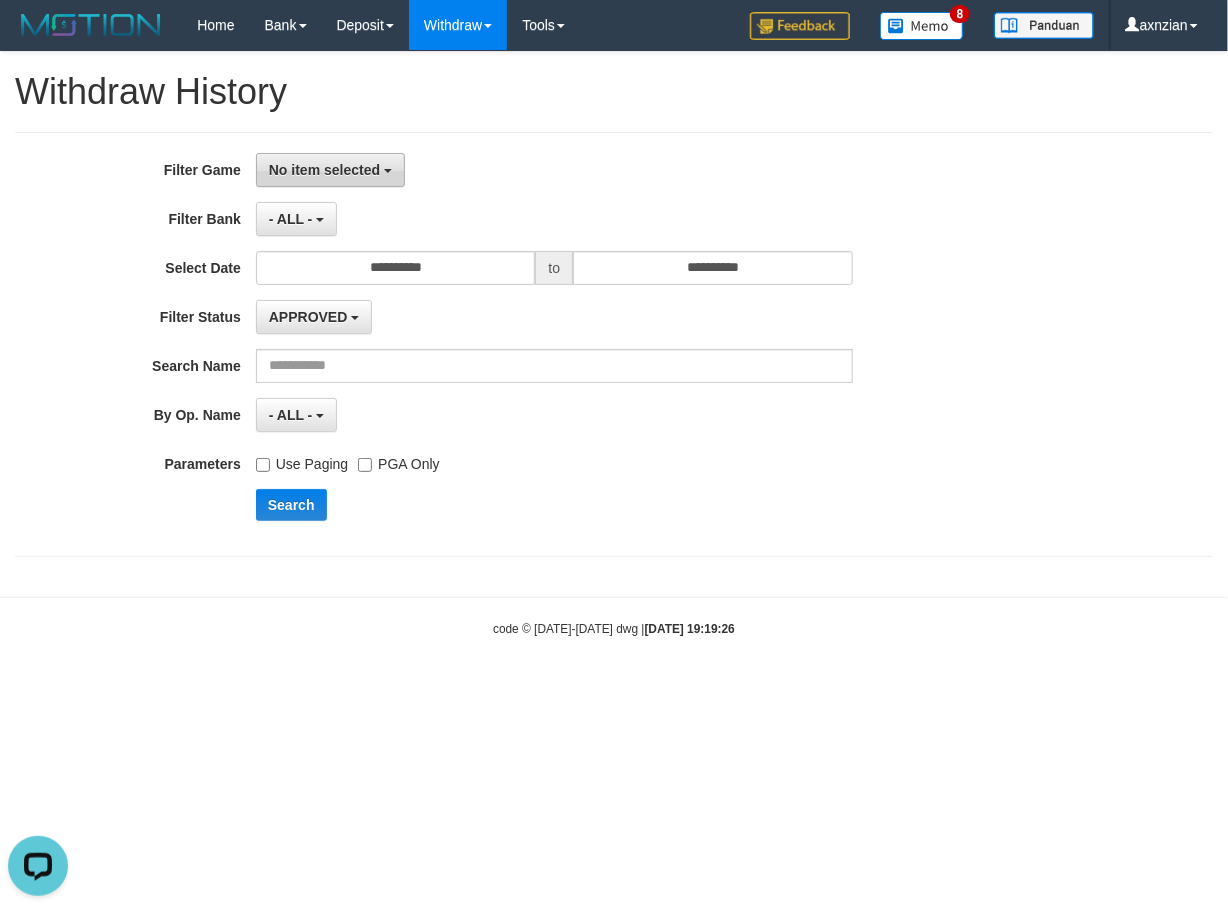 click on "No item selected" at bounding box center [324, 170] 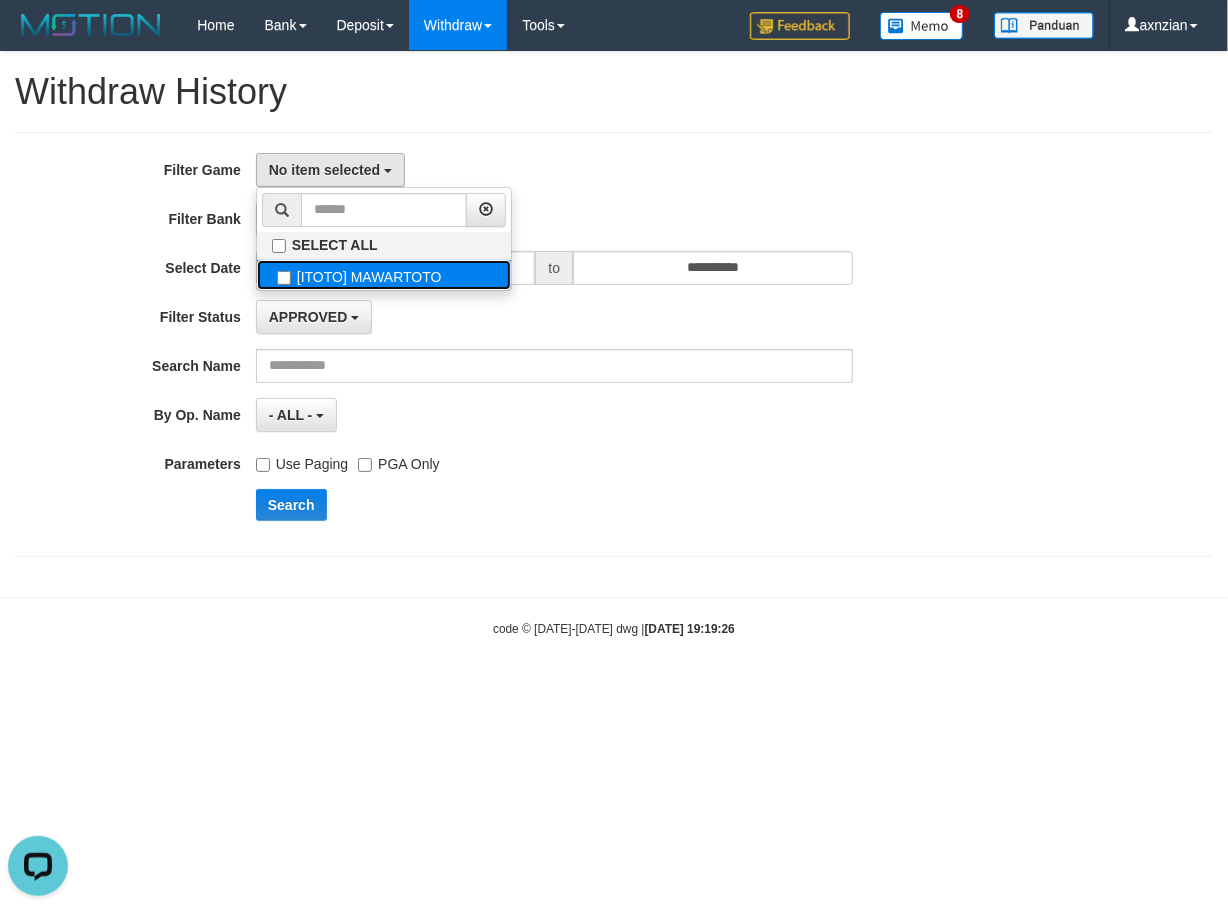 click on "[ITOTO] MAWARTOTO" at bounding box center [384, 275] 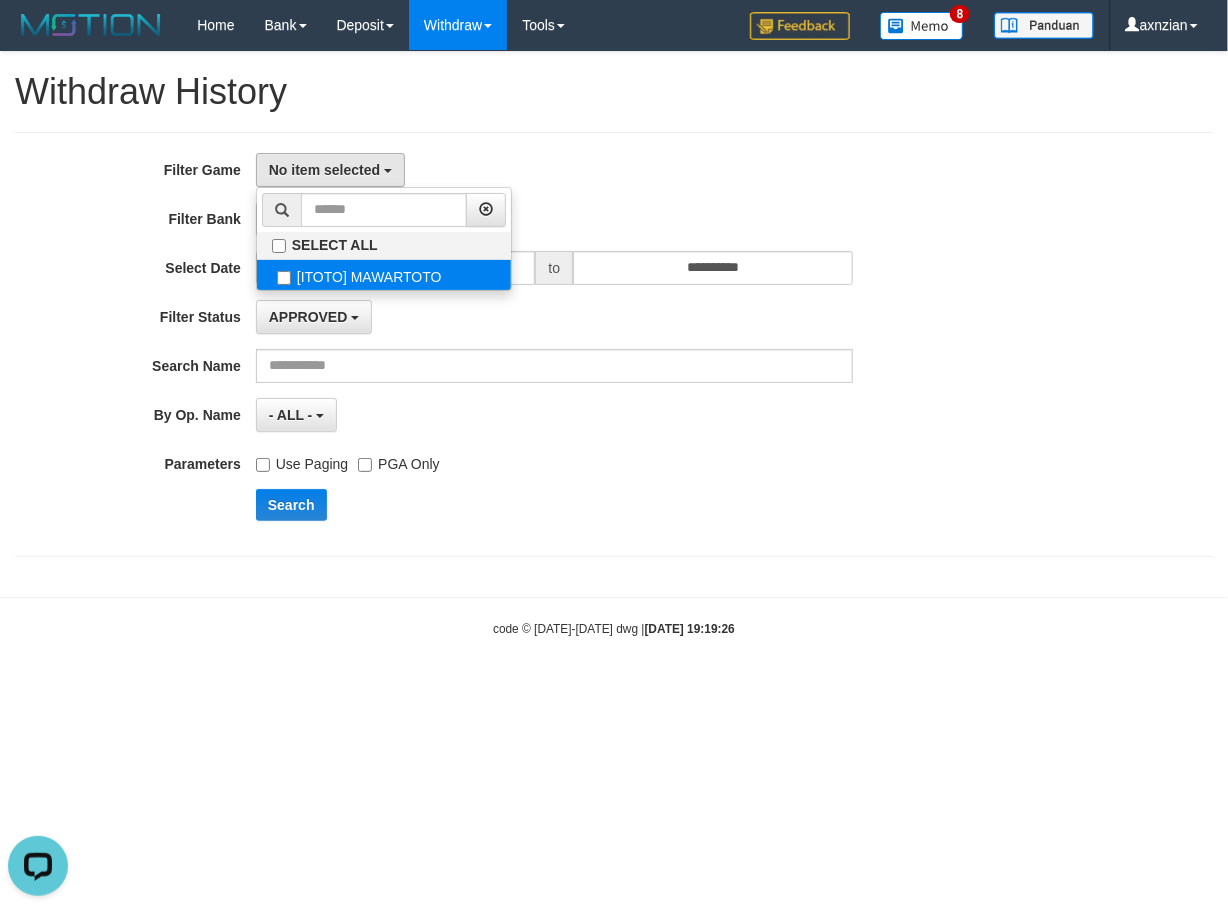 select on "***" 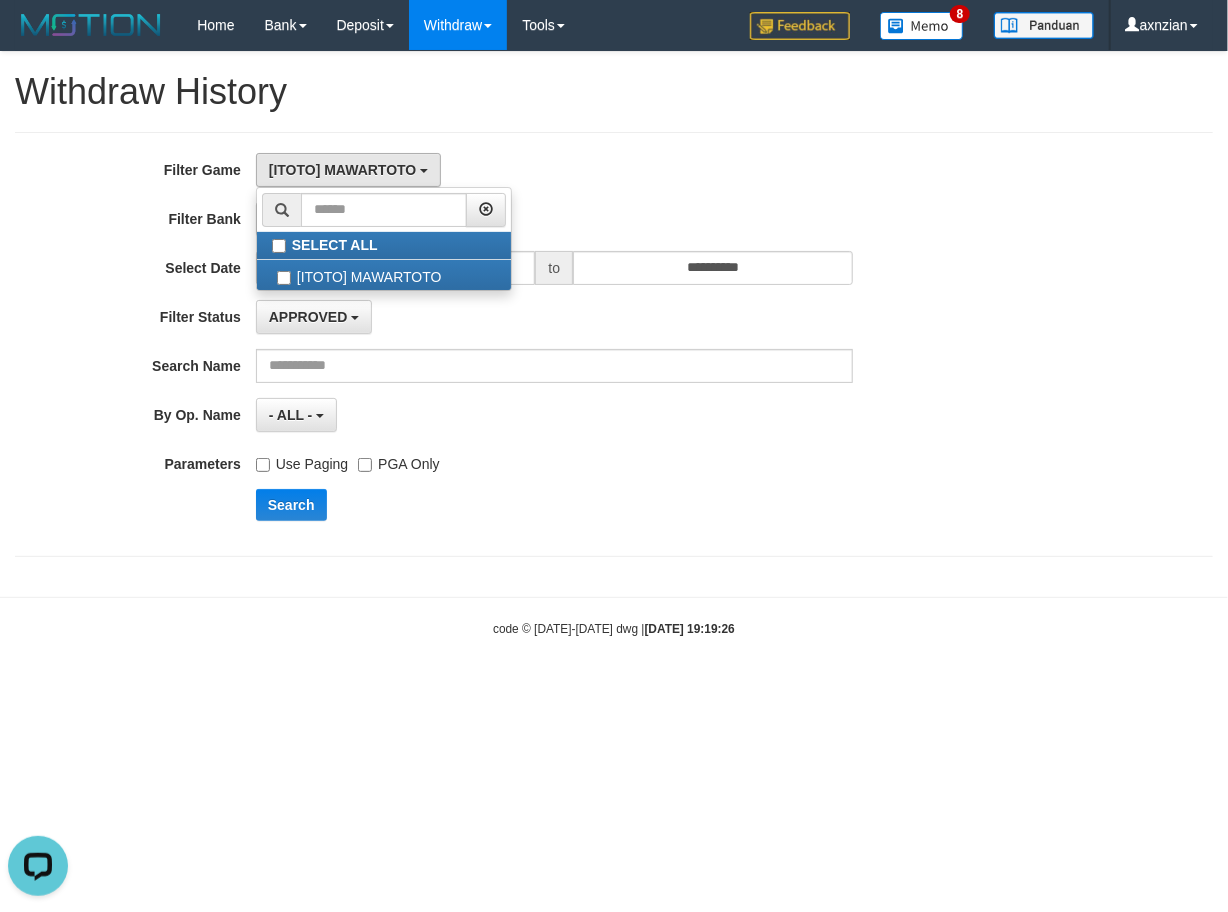 click on "**********" at bounding box center [511, 344] 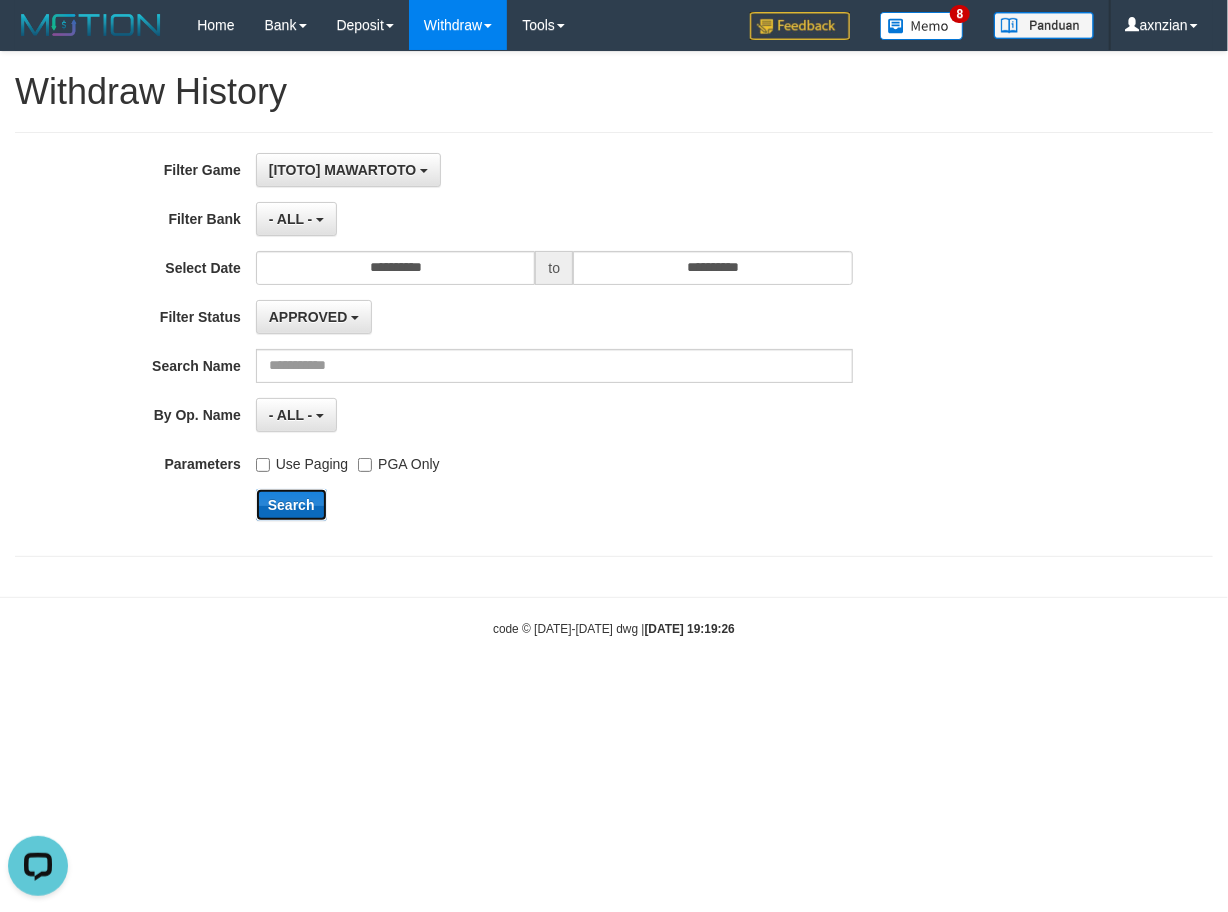 click on "Search" at bounding box center [291, 505] 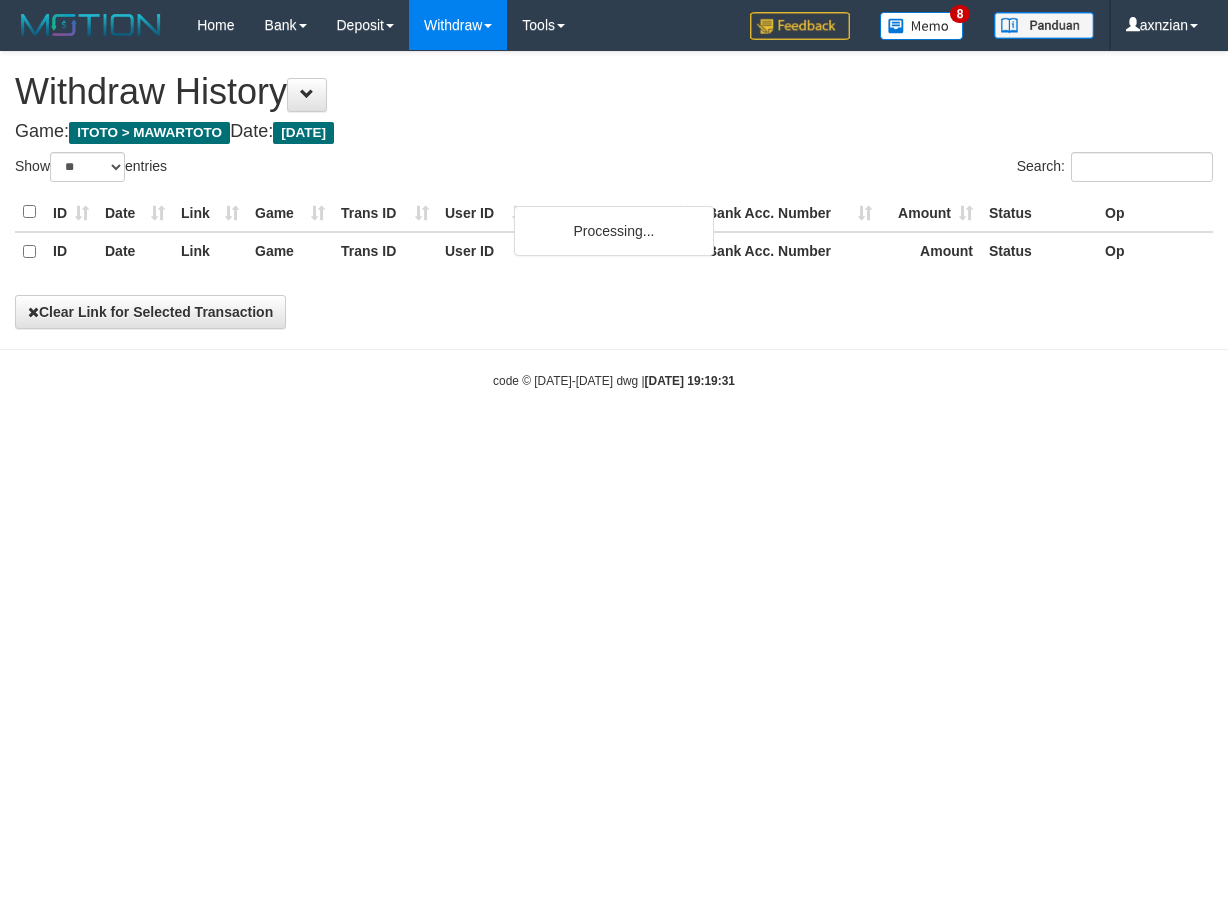 select on "**" 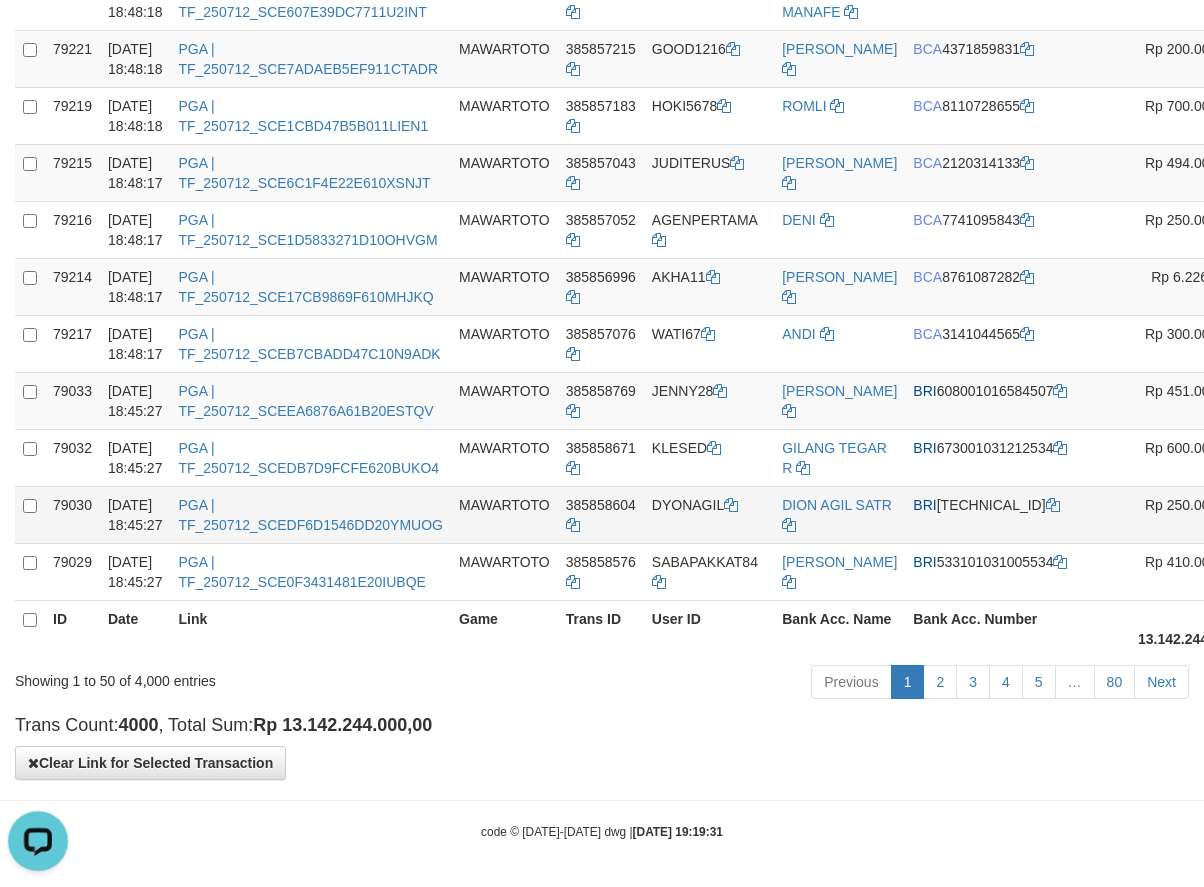 scroll, scrollTop: 3028, scrollLeft: 0, axis: vertical 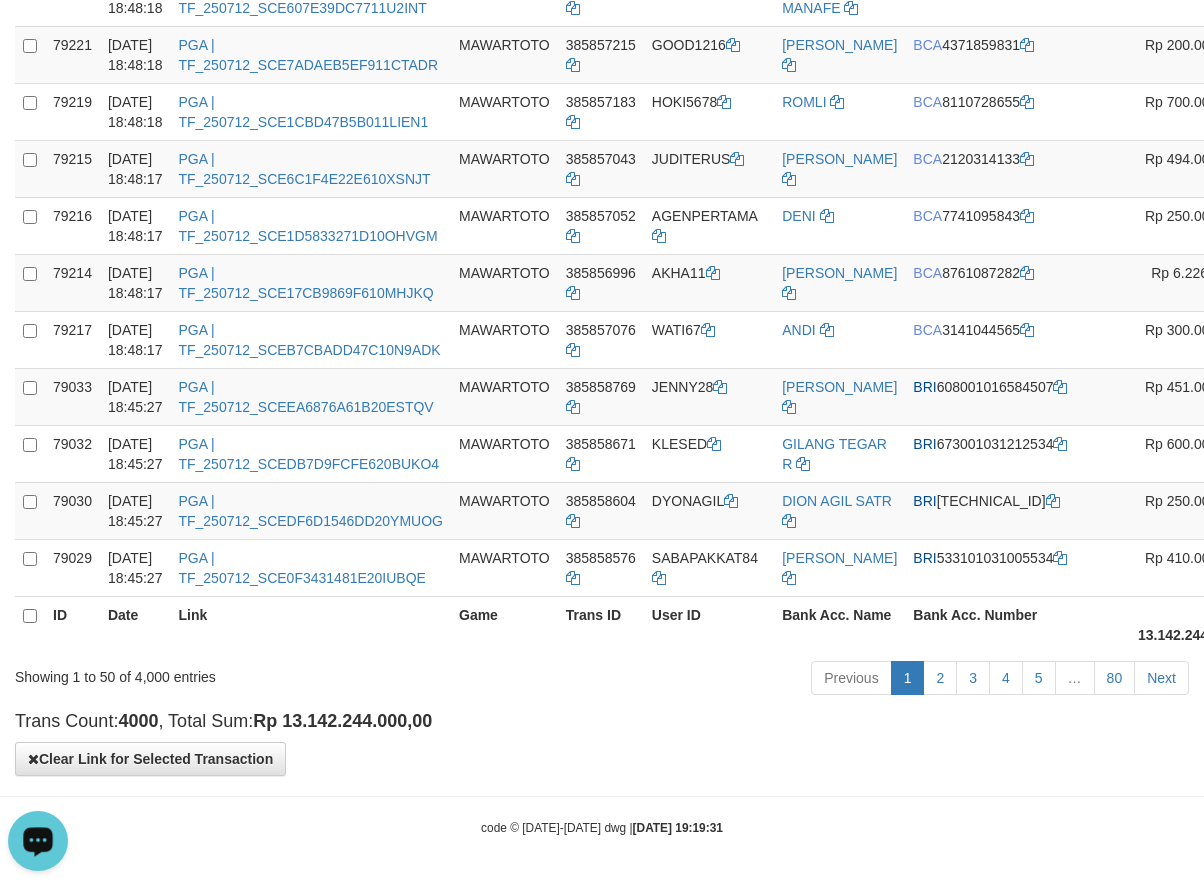 click on "Rp 13.142.244.000,00" at bounding box center [342, 721] 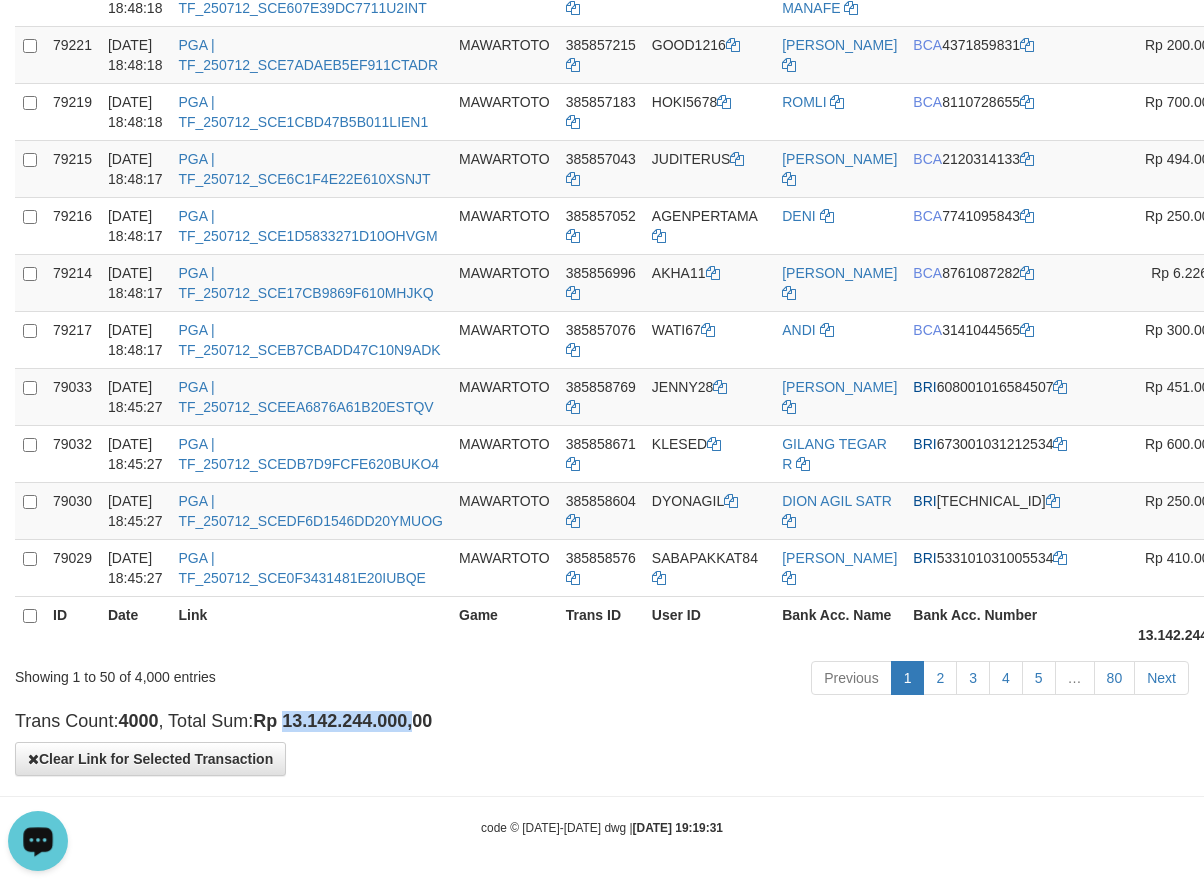 drag, startPoint x: 298, startPoint y: 721, endPoint x: 414, endPoint y: 720, distance: 116.00431 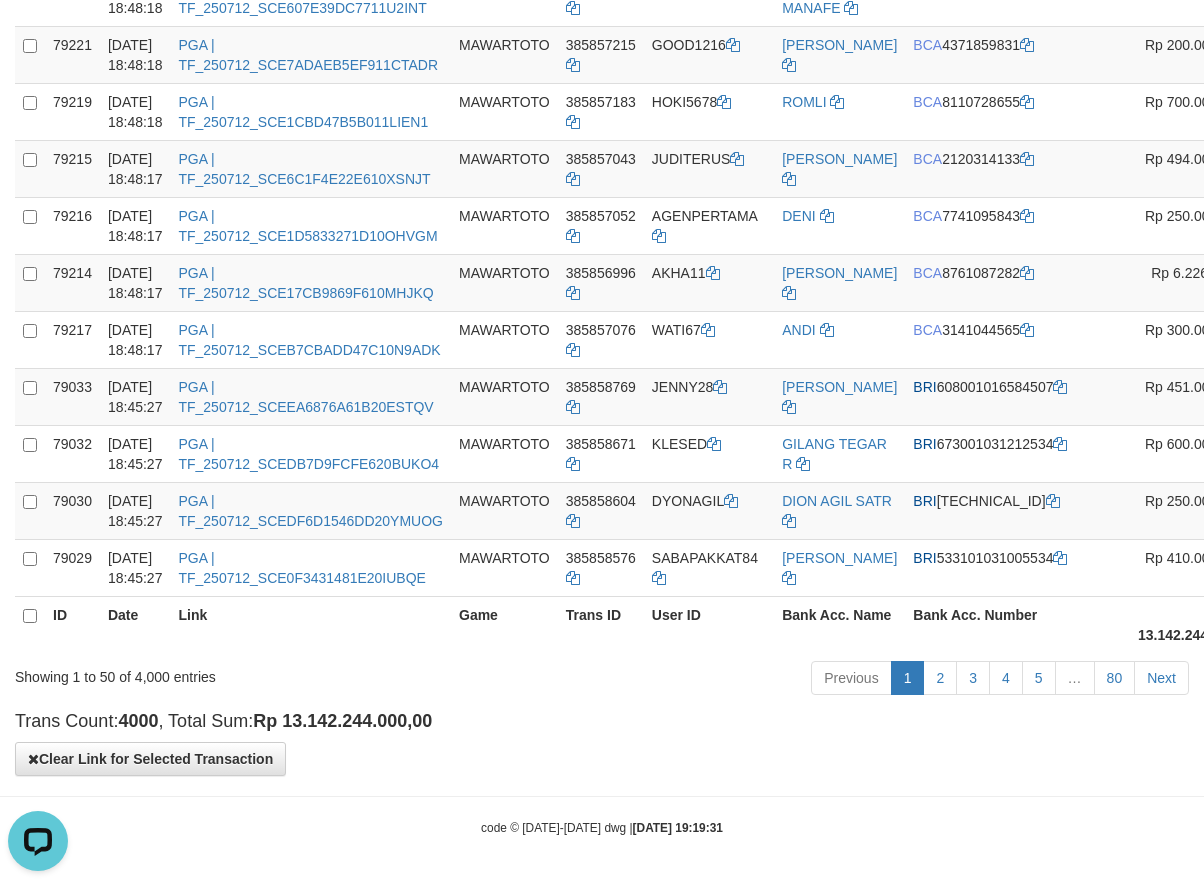 click on "**********" at bounding box center (602, -879) 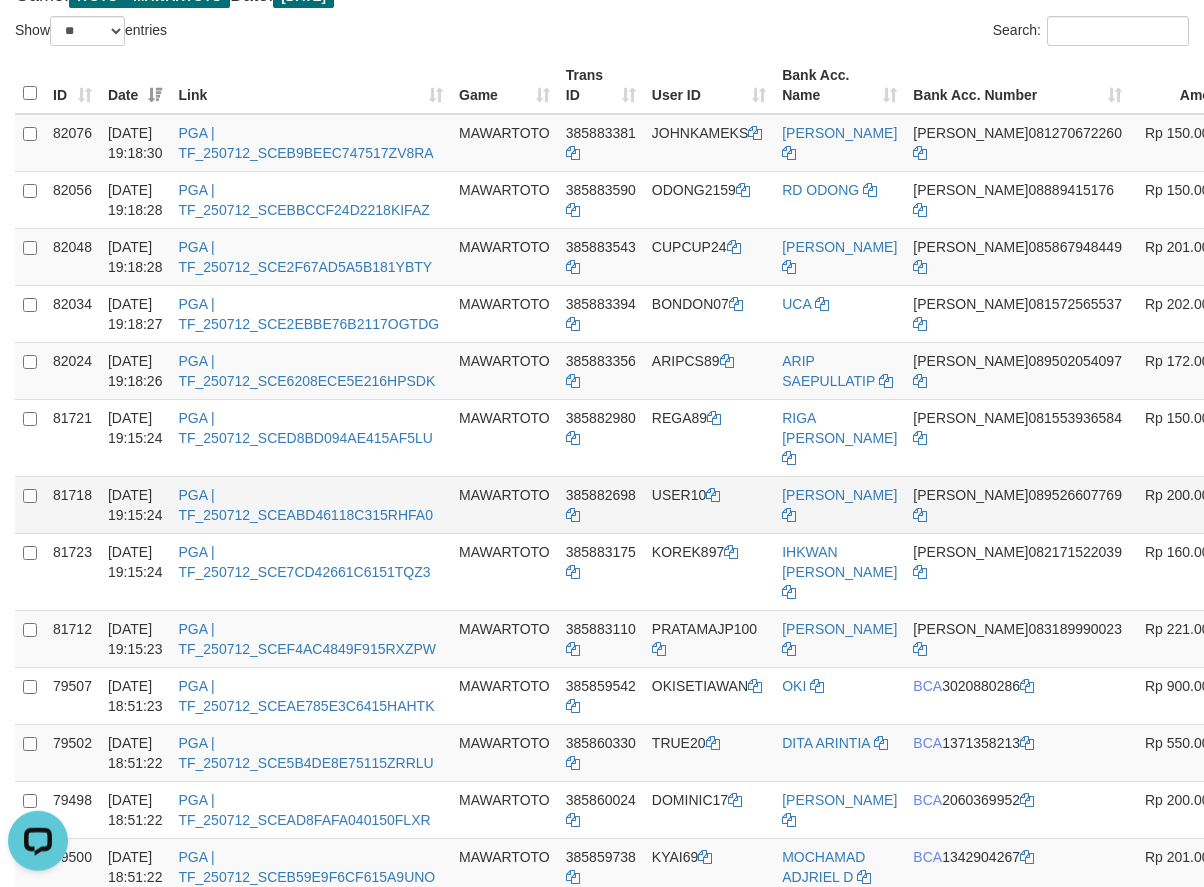 scroll, scrollTop: 0, scrollLeft: 0, axis: both 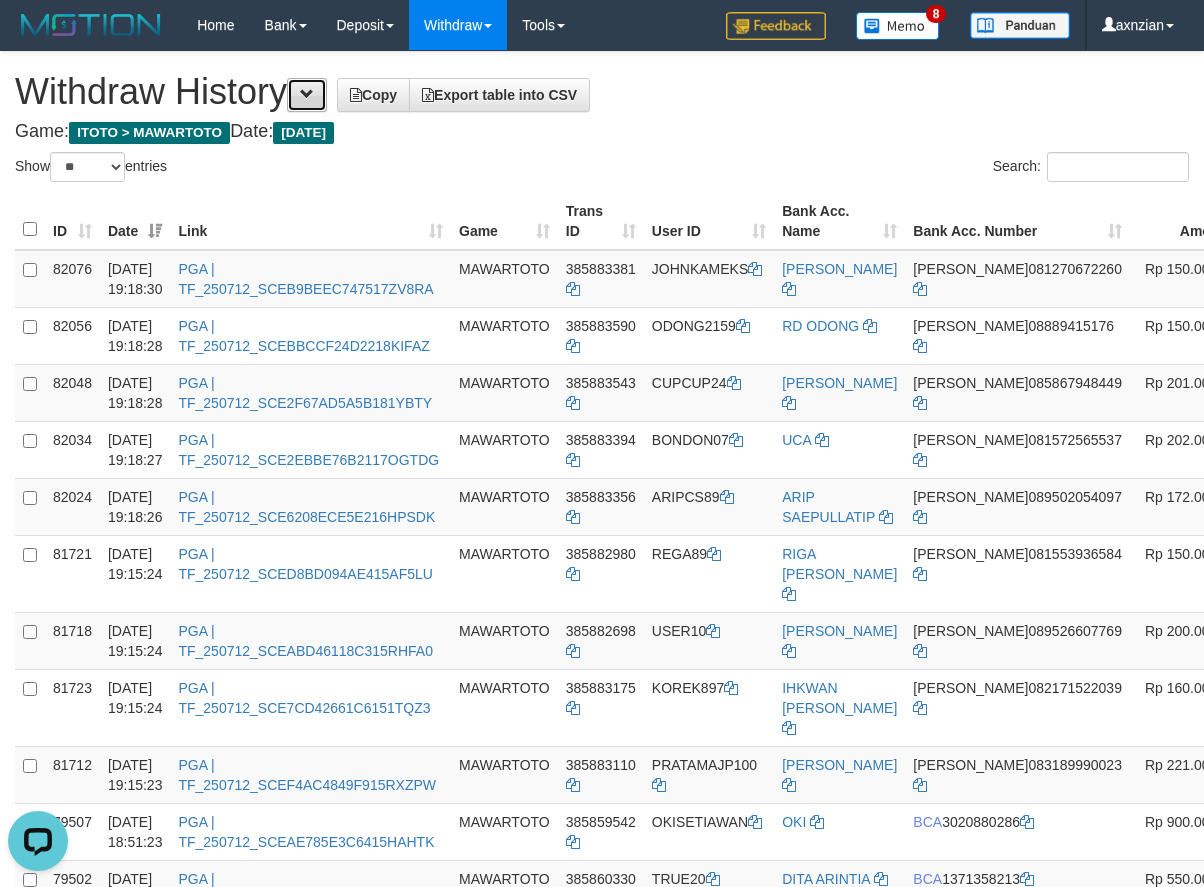 click at bounding box center (307, 95) 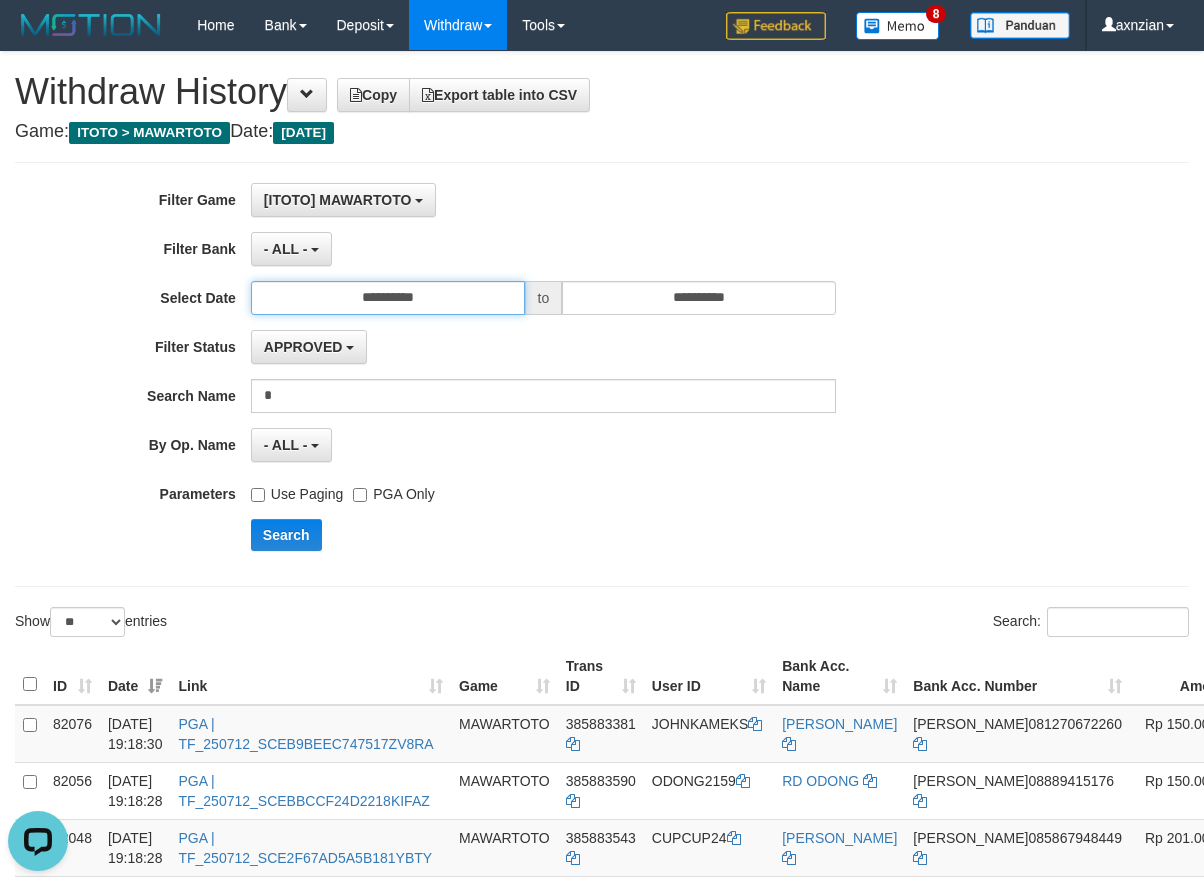 click on "**********" at bounding box center [388, 298] 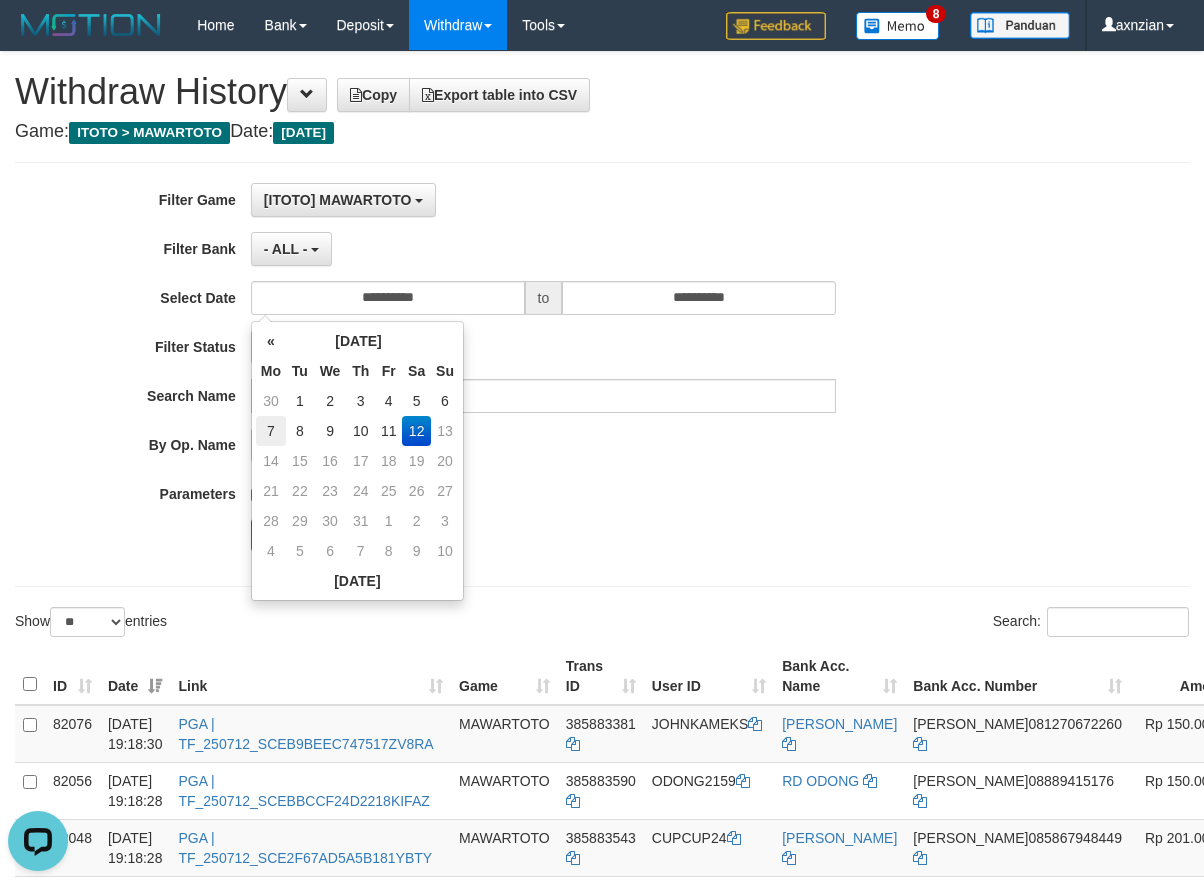 click on "7" at bounding box center (271, 431) 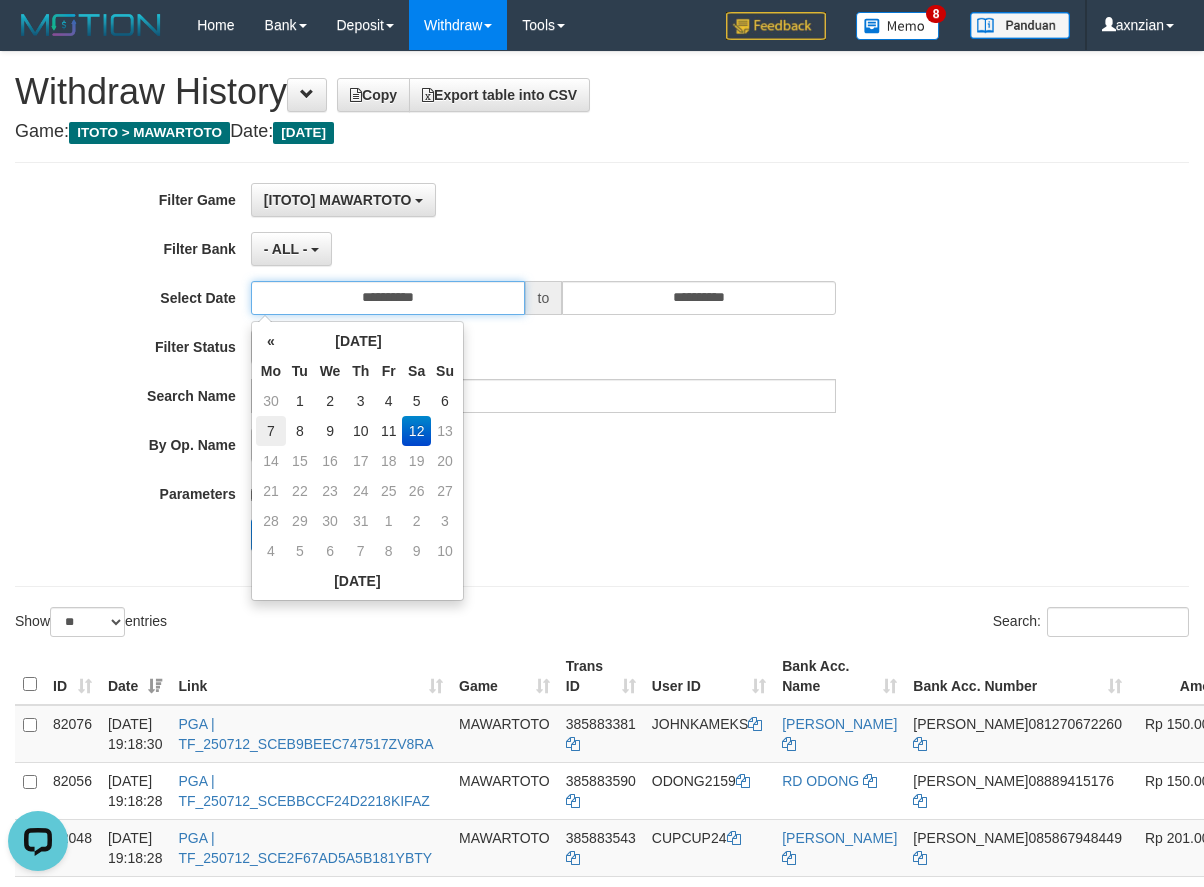 type on "**********" 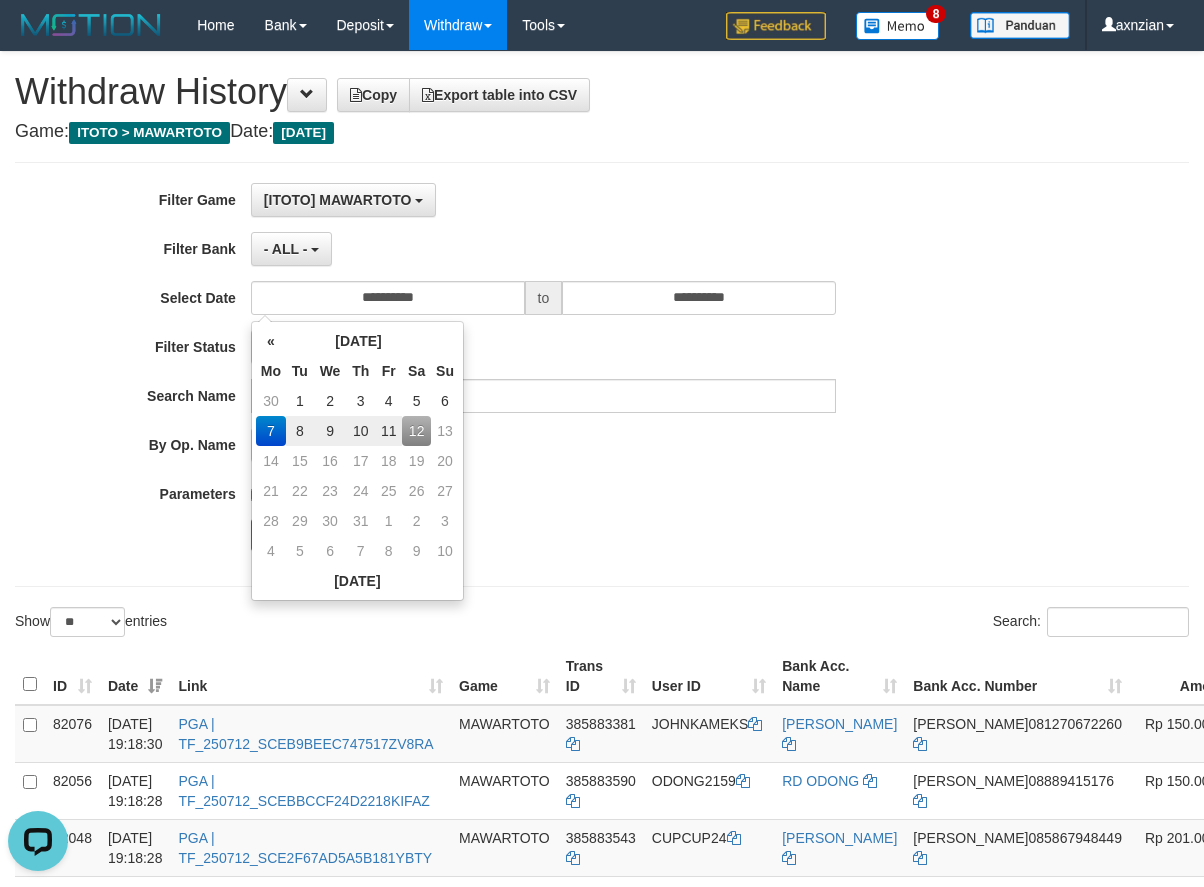 drag, startPoint x: 582, startPoint y: 515, endPoint x: 489, endPoint y: 549, distance: 99.0202 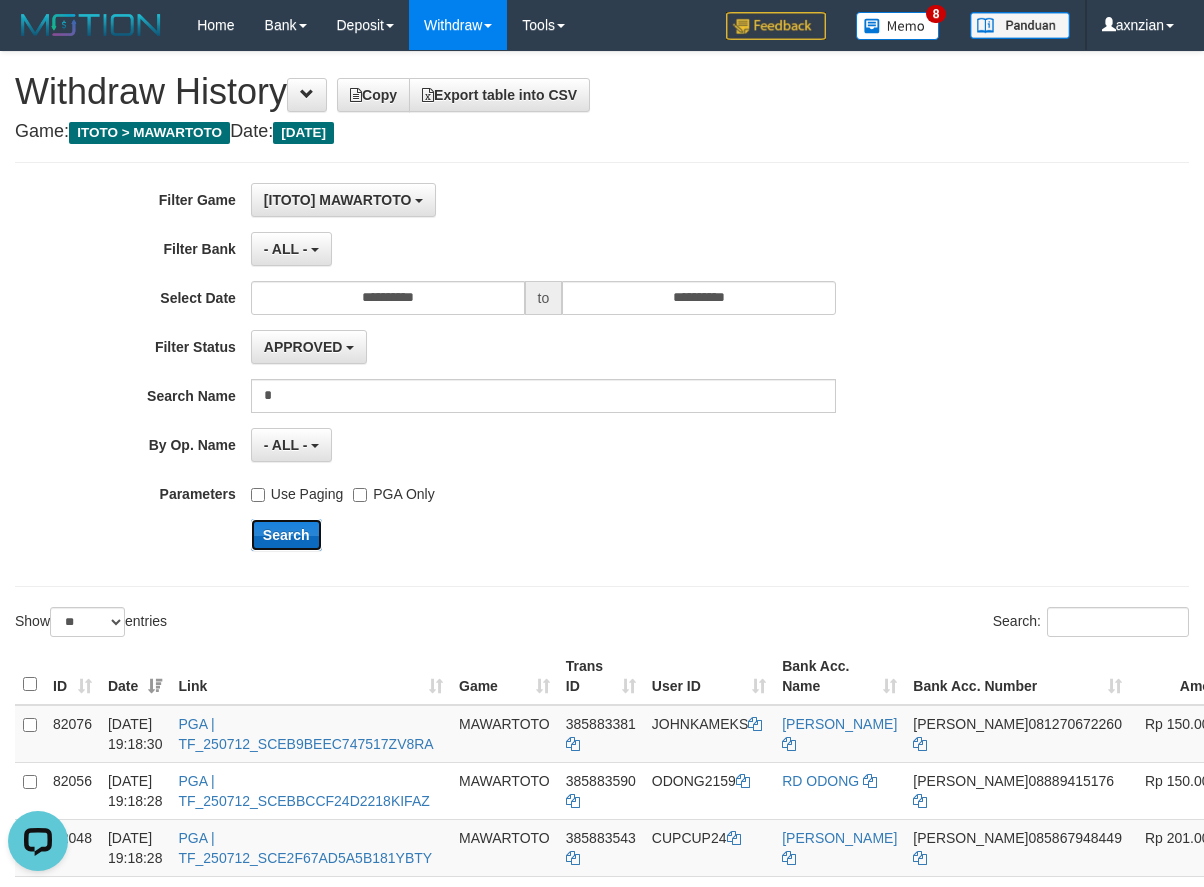 click on "Search" at bounding box center (286, 535) 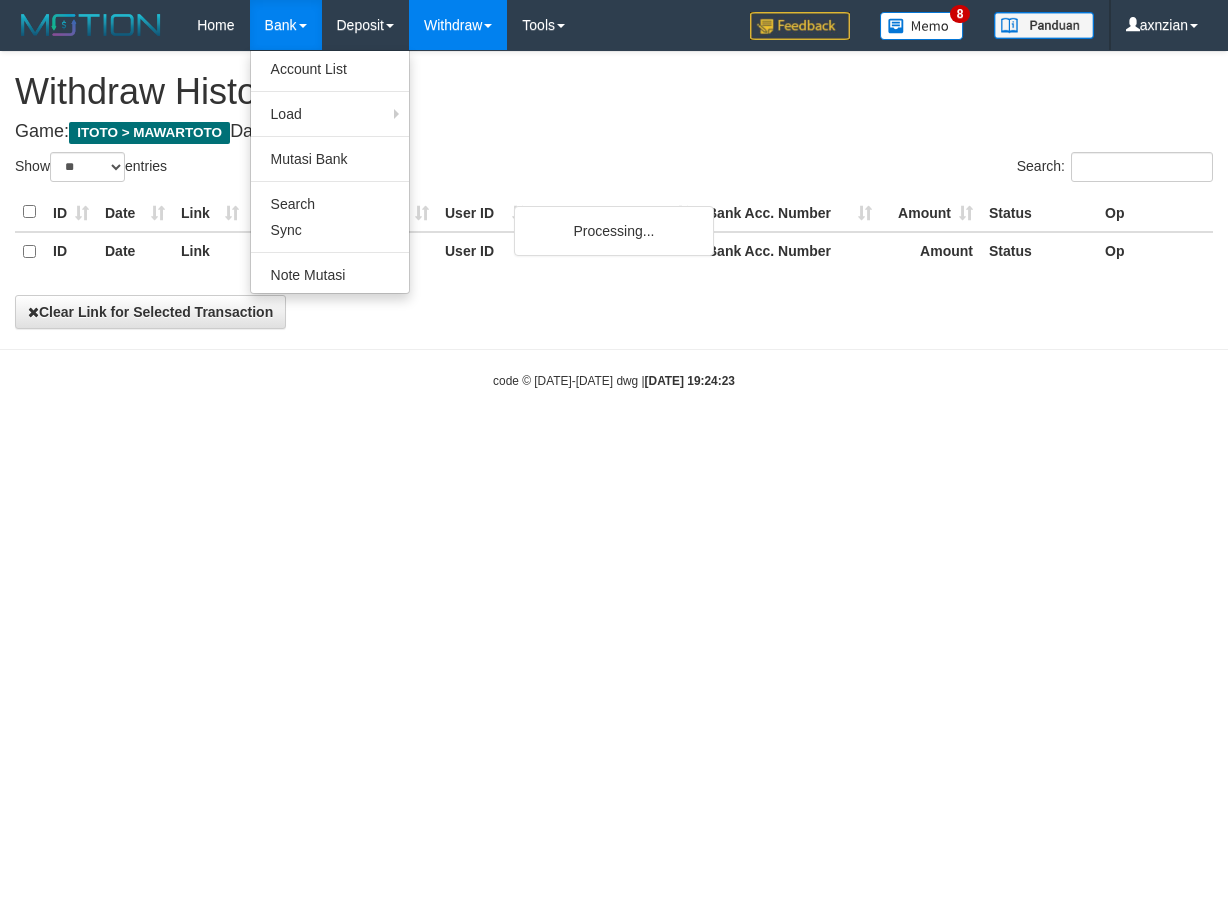 select on "**" 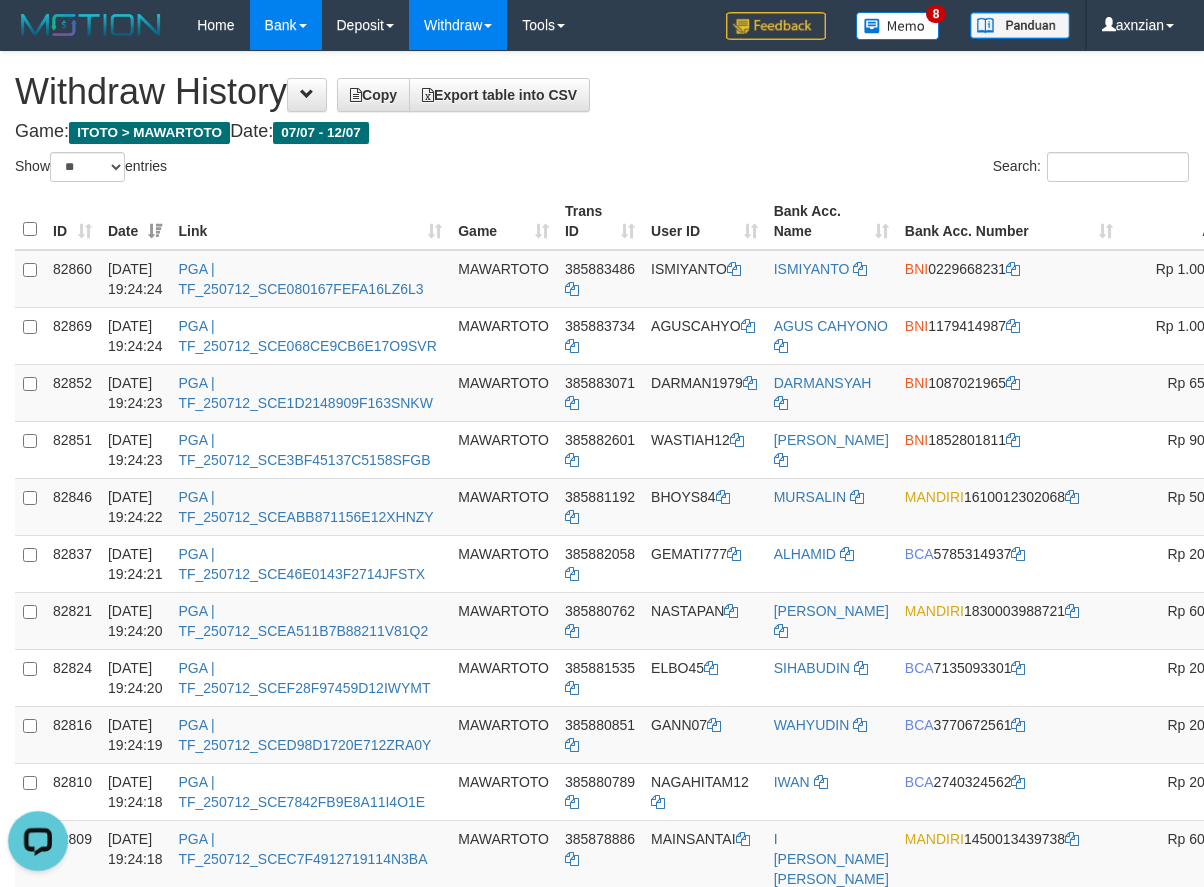 scroll, scrollTop: 0, scrollLeft: 0, axis: both 